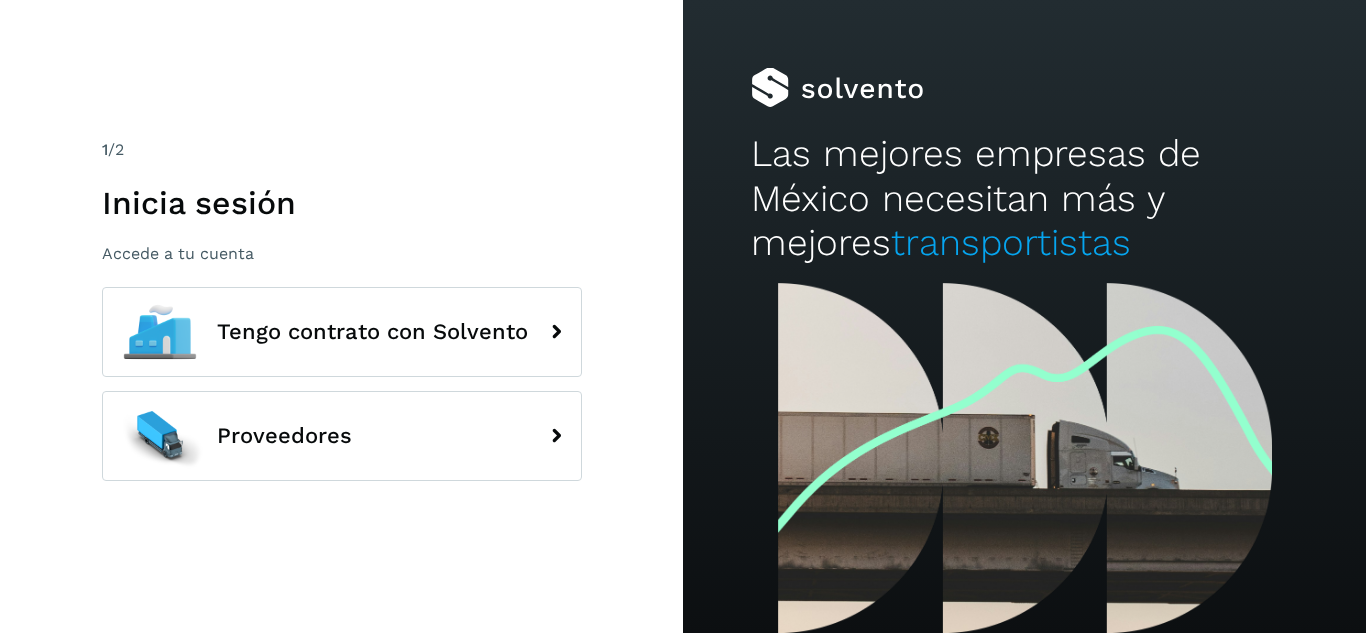 scroll, scrollTop: 0, scrollLeft: 0, axis: both 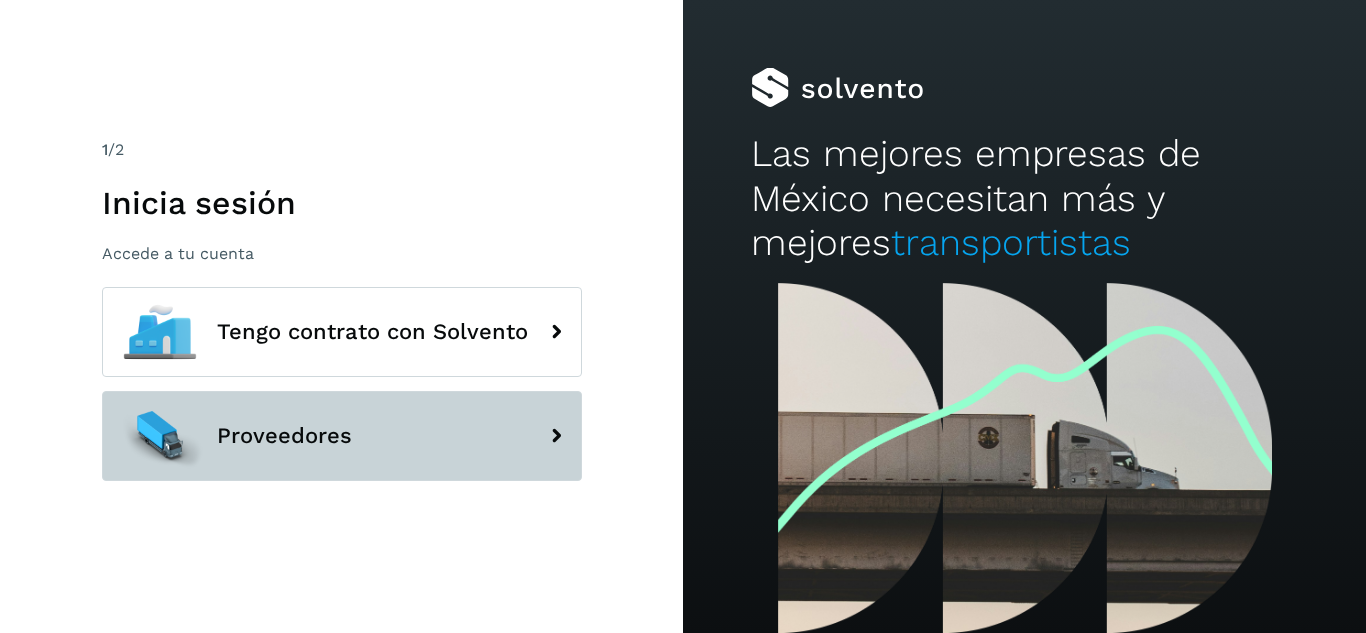 click on "Proveedores" 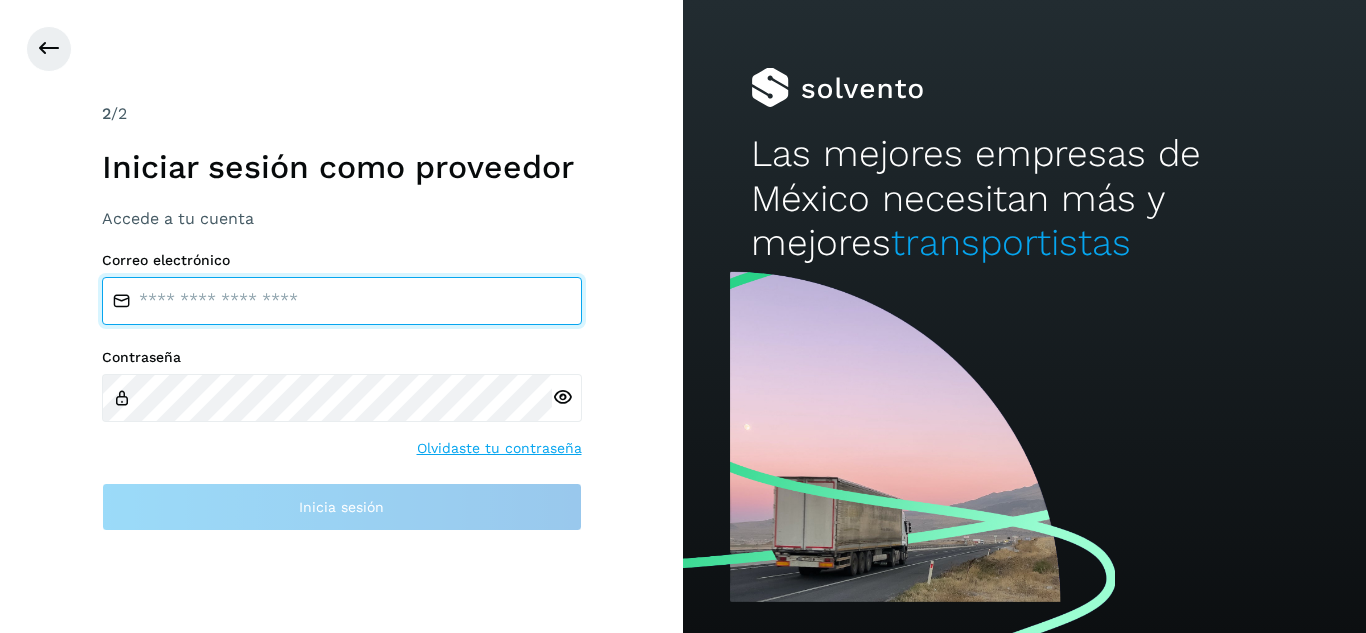 type on "**********" 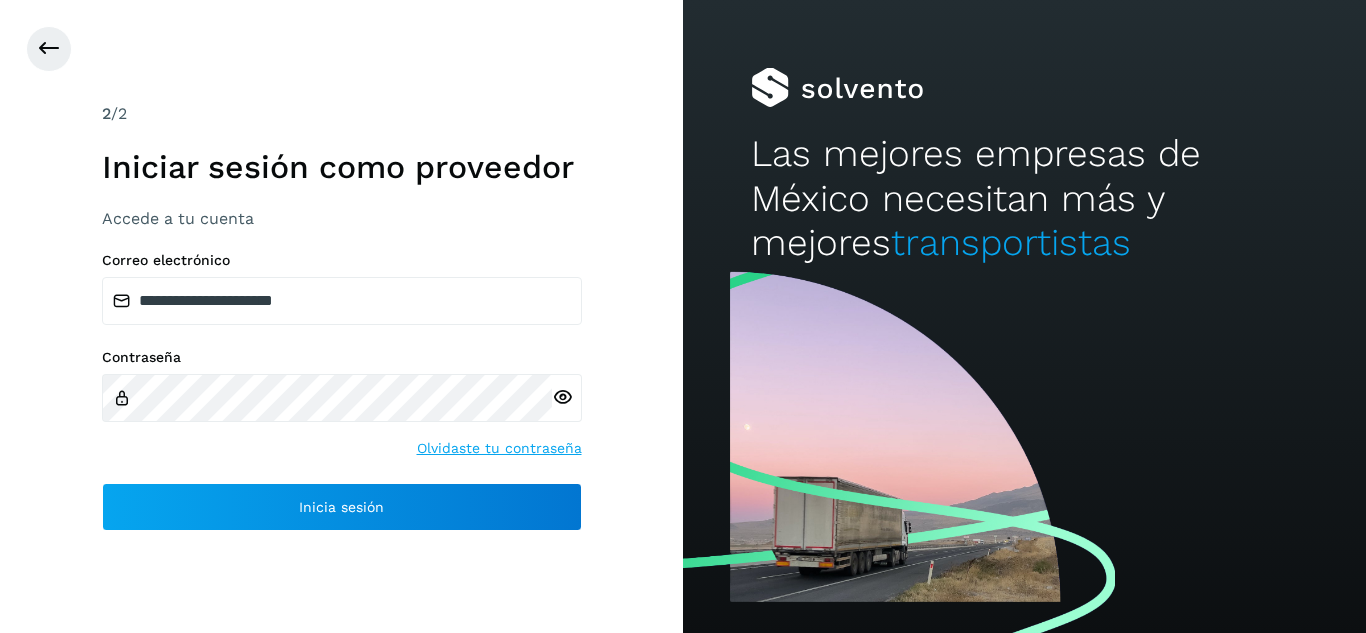 click at bounding box center (562, 397) 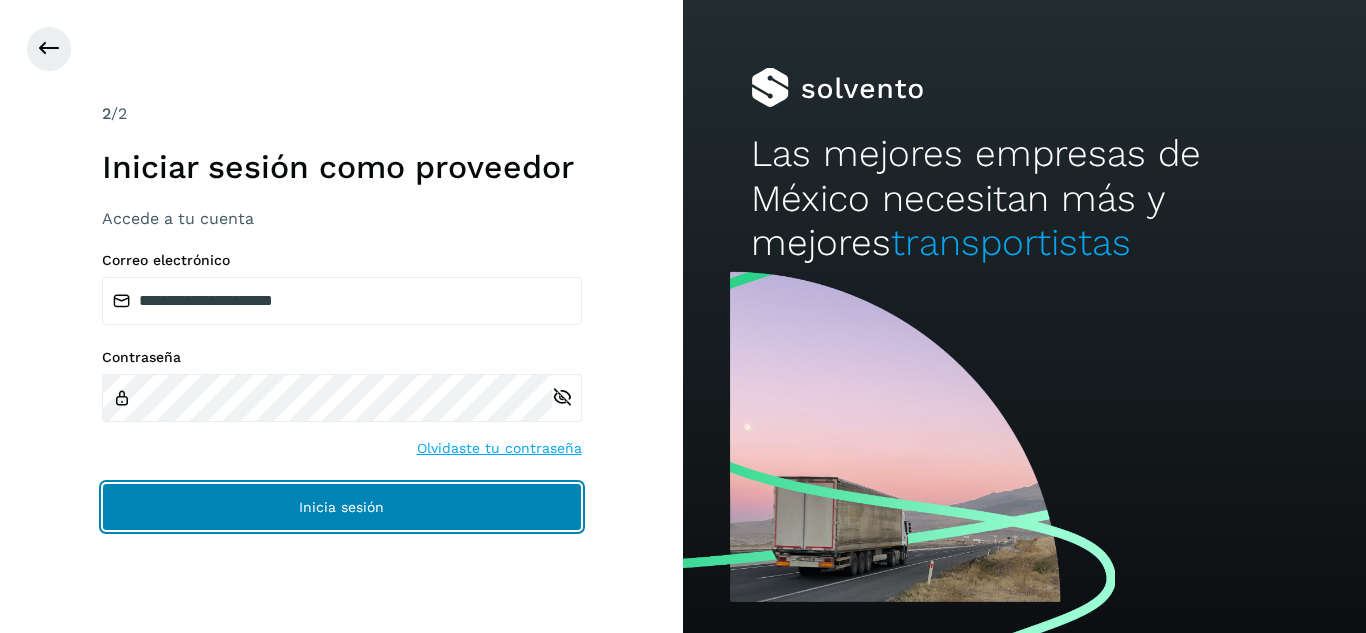 click on "Inicia sesión" 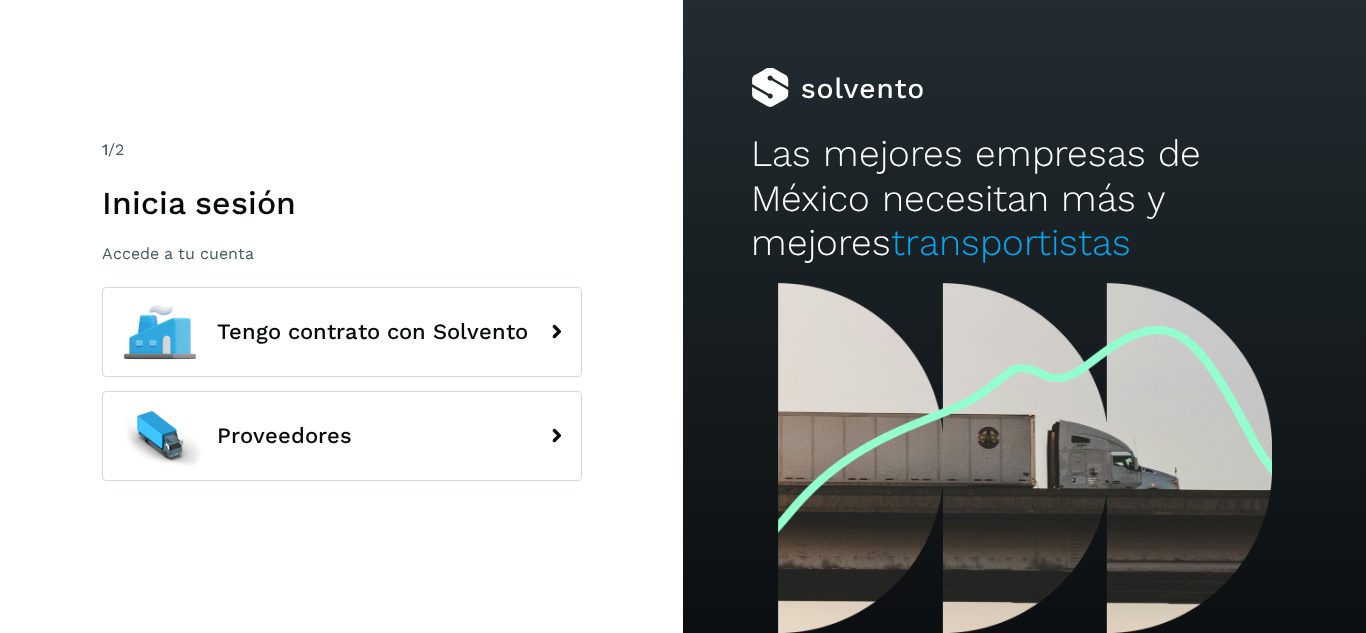 scroll, scrollTop: 0, scrollLeft: 0, axis: both 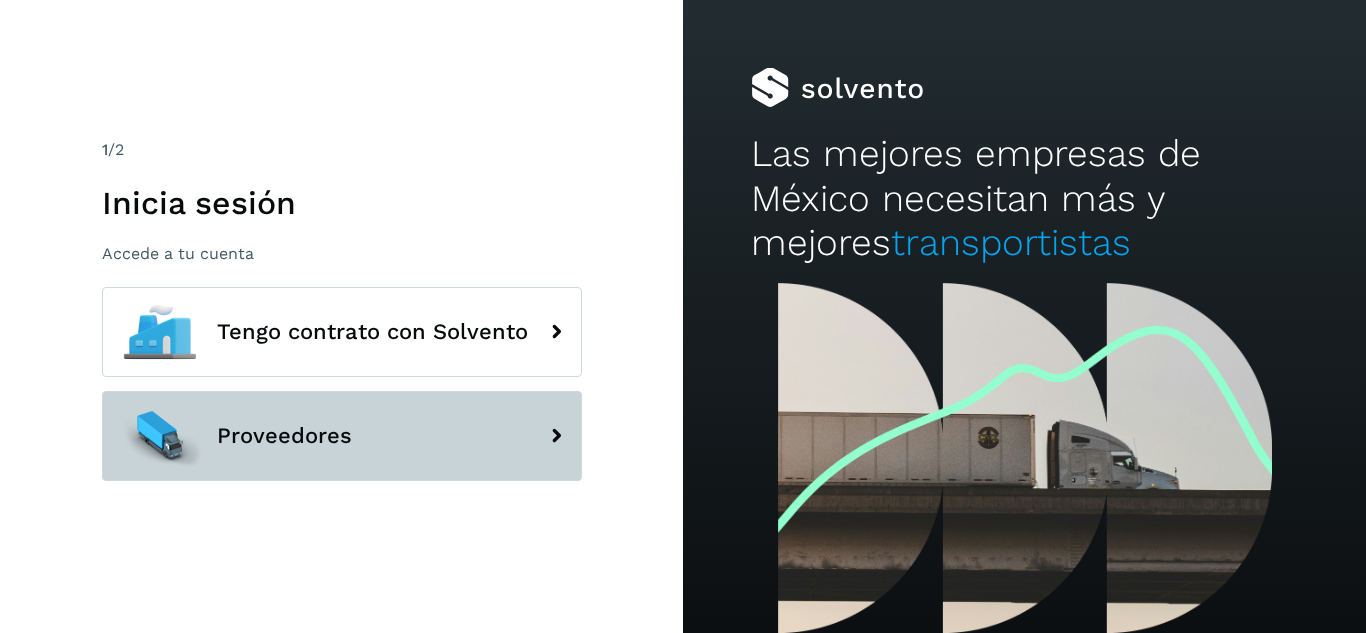 click on "Proveedores" 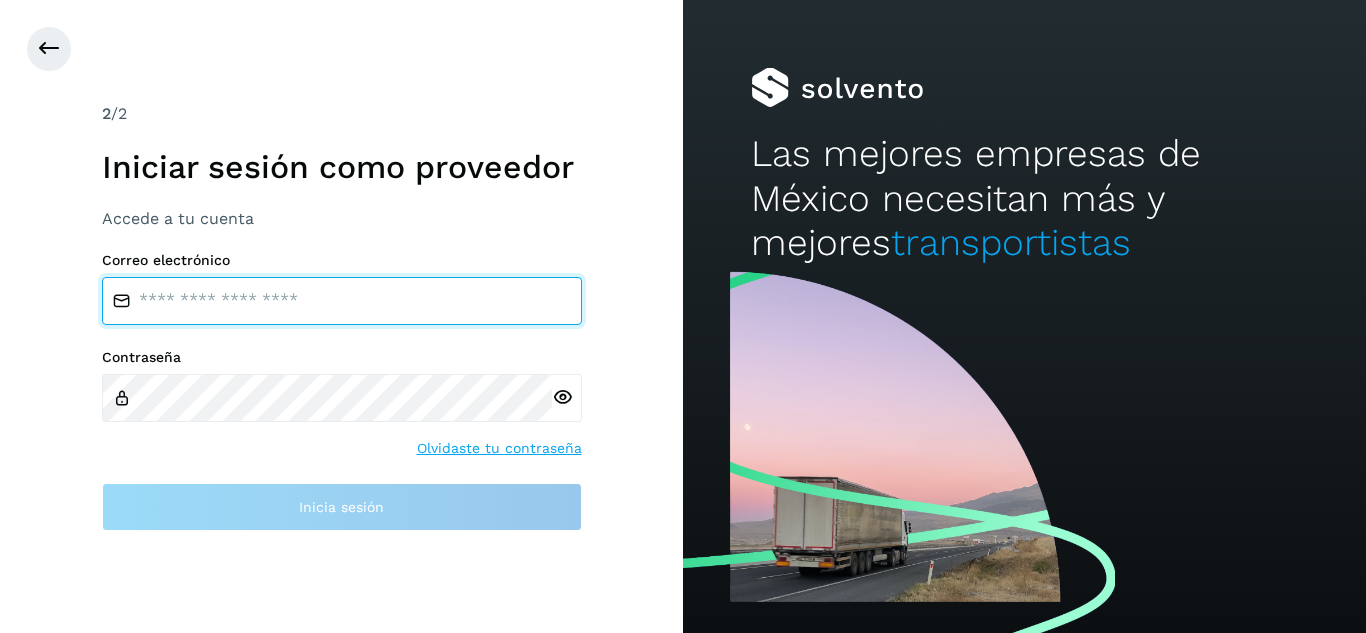 type on "**********" 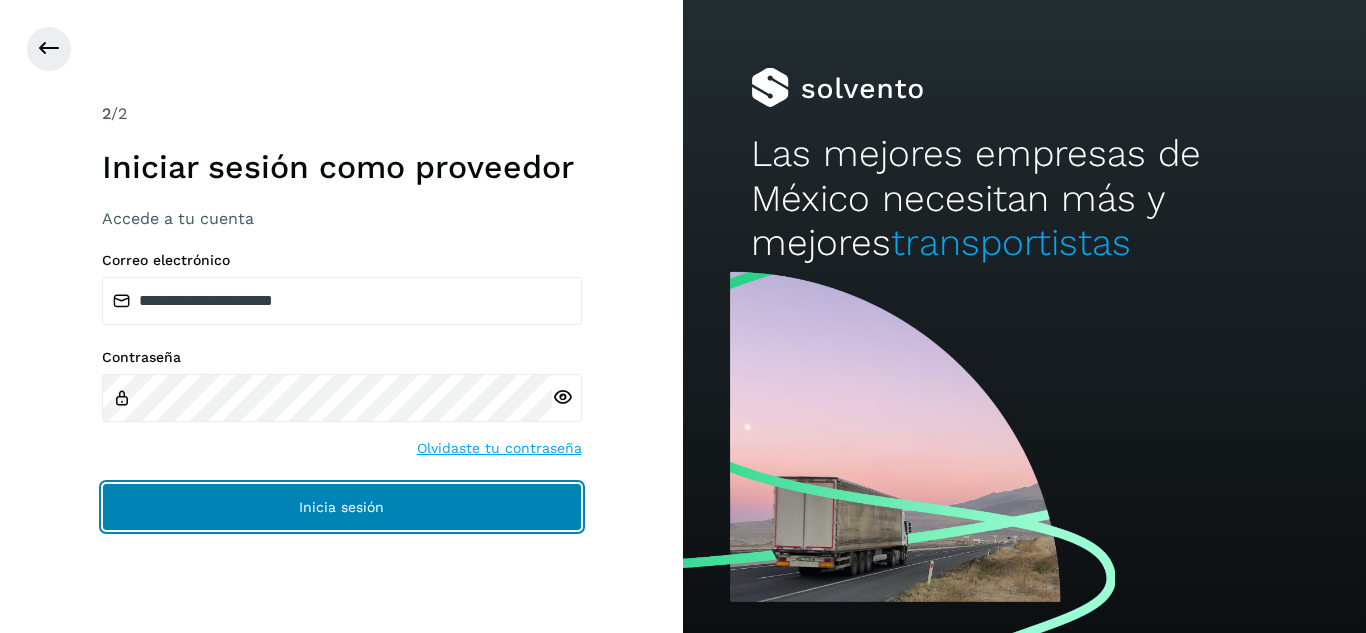 click on "Inicia sesión" 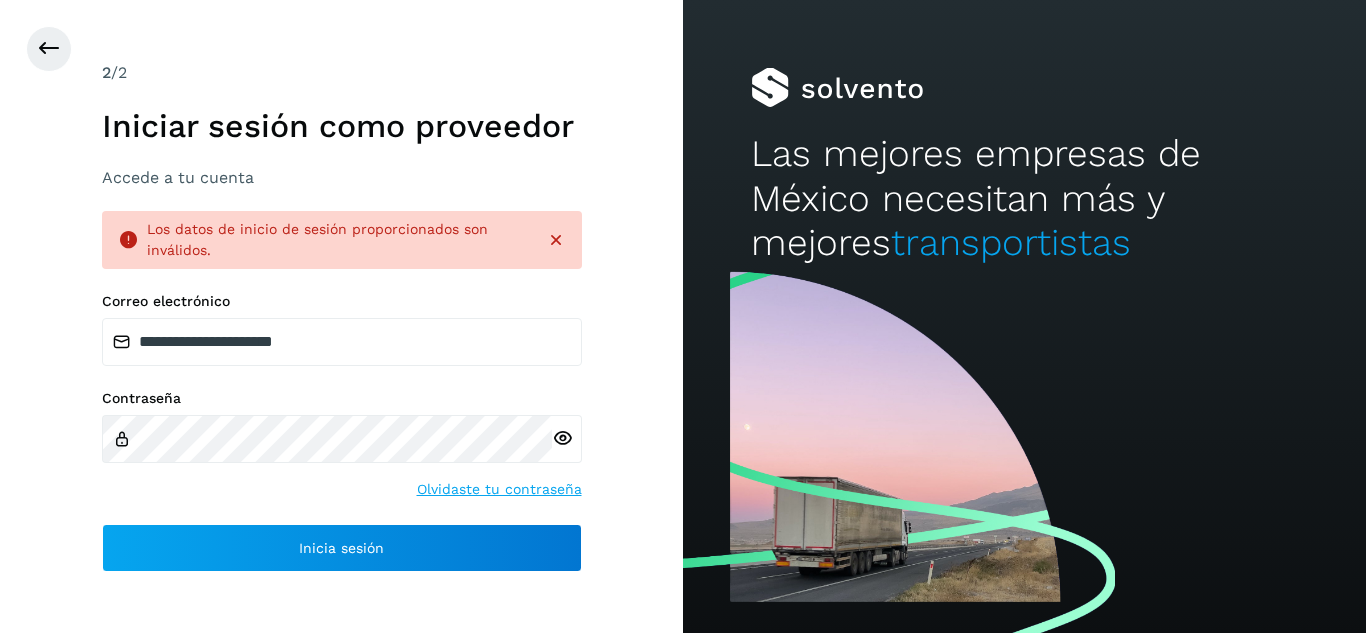 click at bounding box center [562, 438] 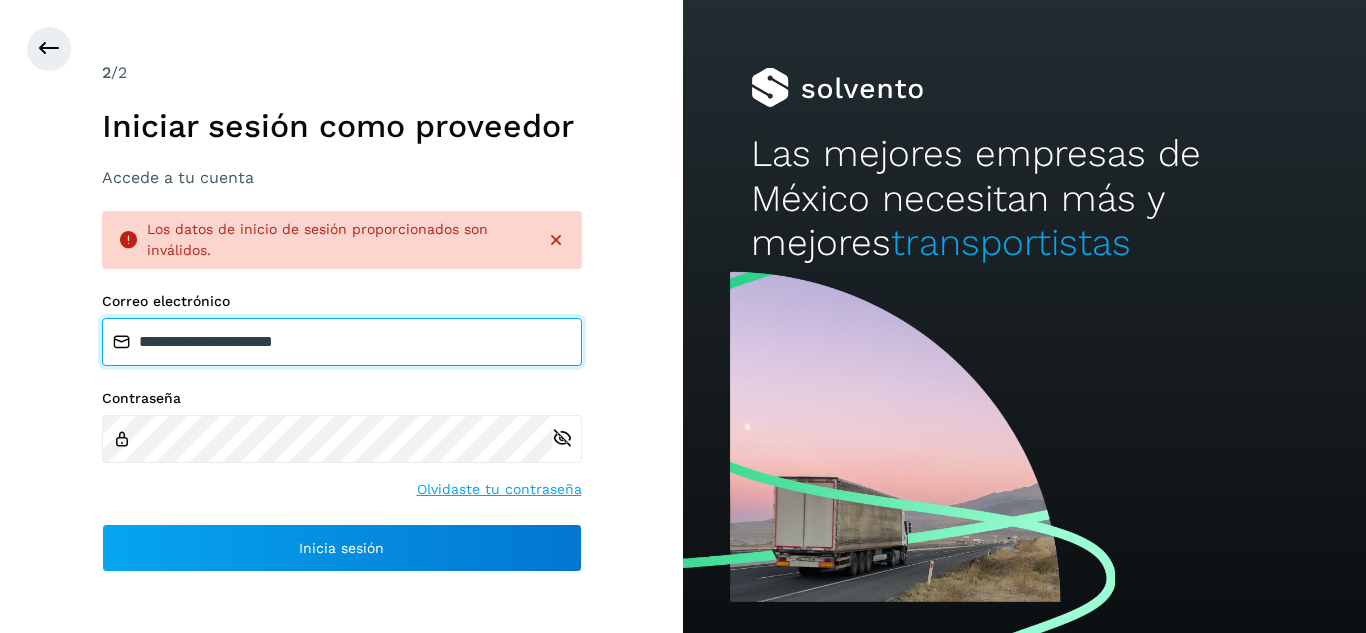 click on "**********" at bounding box center [342, 342] 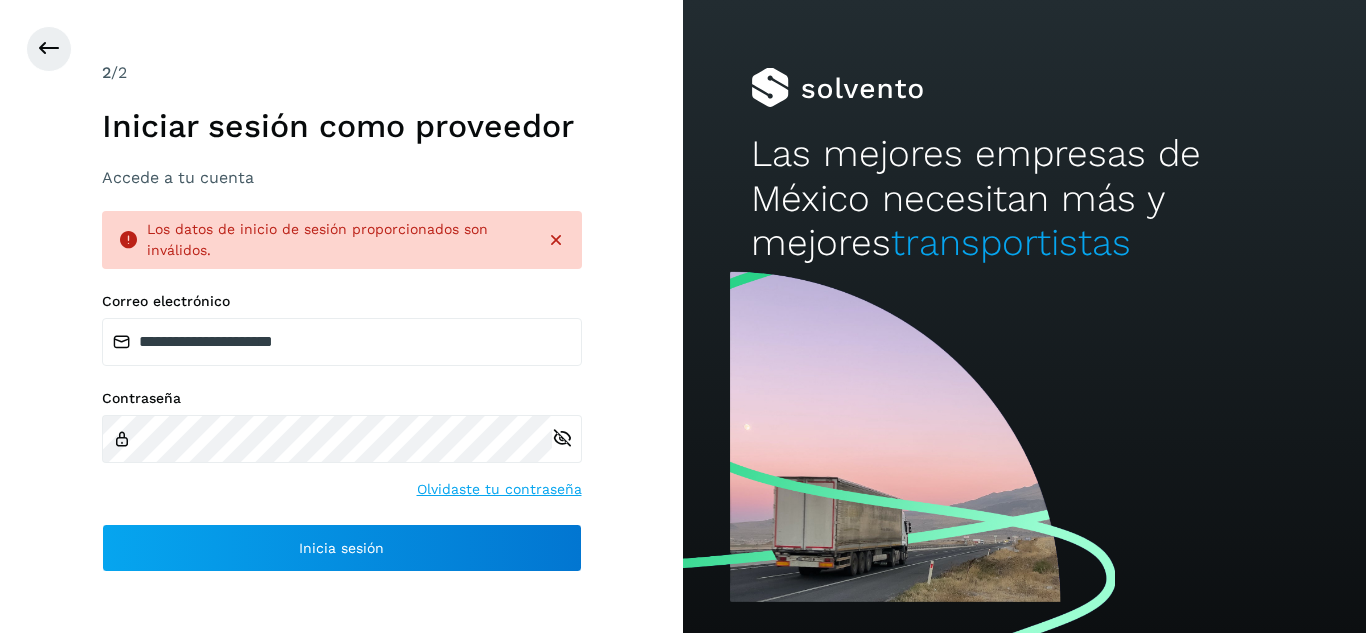 click on "**********" at bounding box center [341, 316] 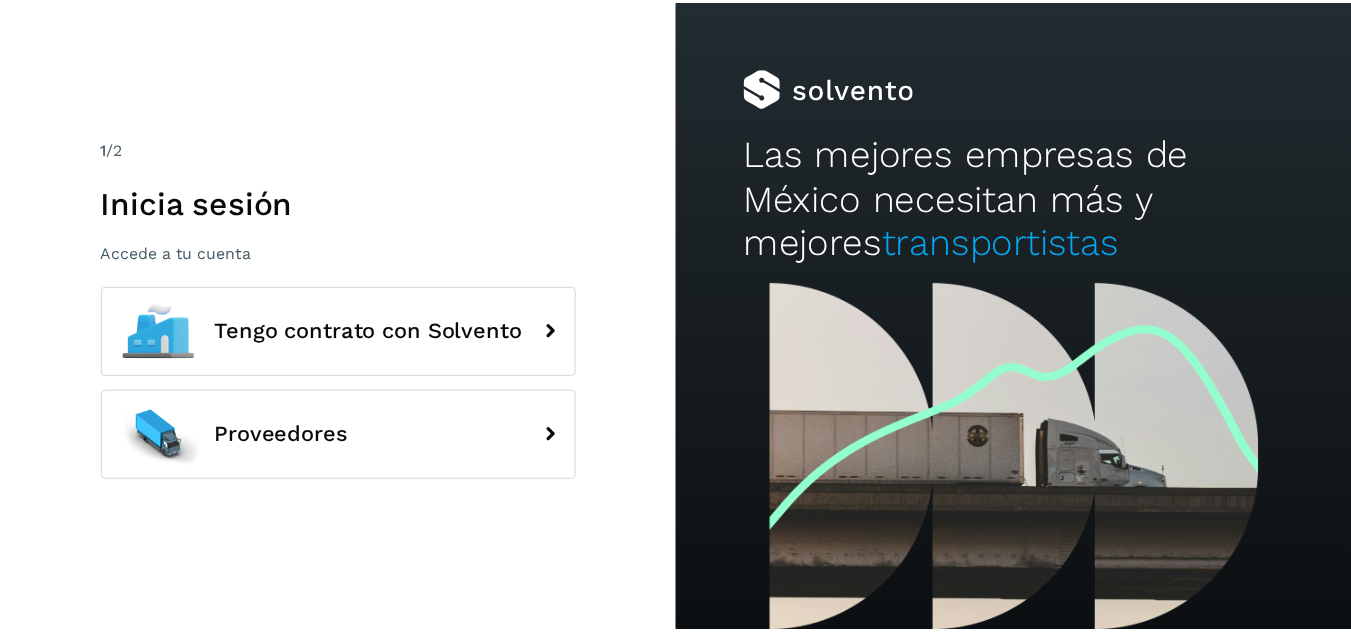 scroll, scrollTop: 0, scrollLeft: 0, axis: both 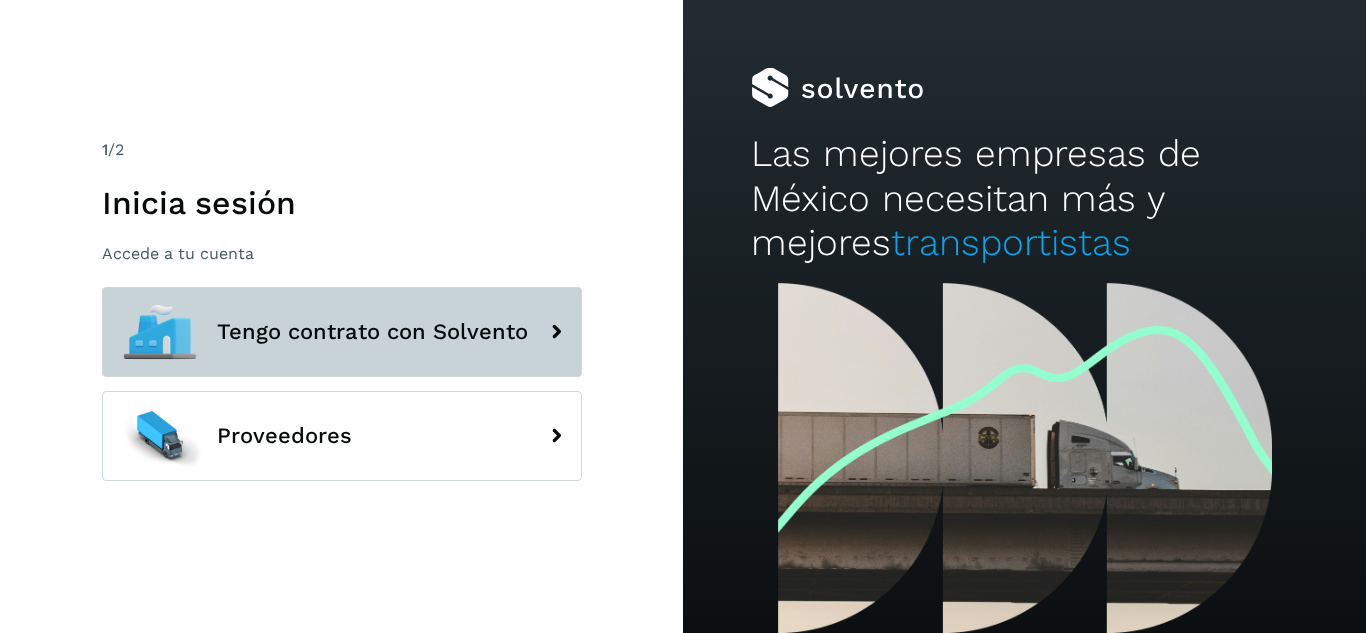 click on "Tengo contrato con Solvento" 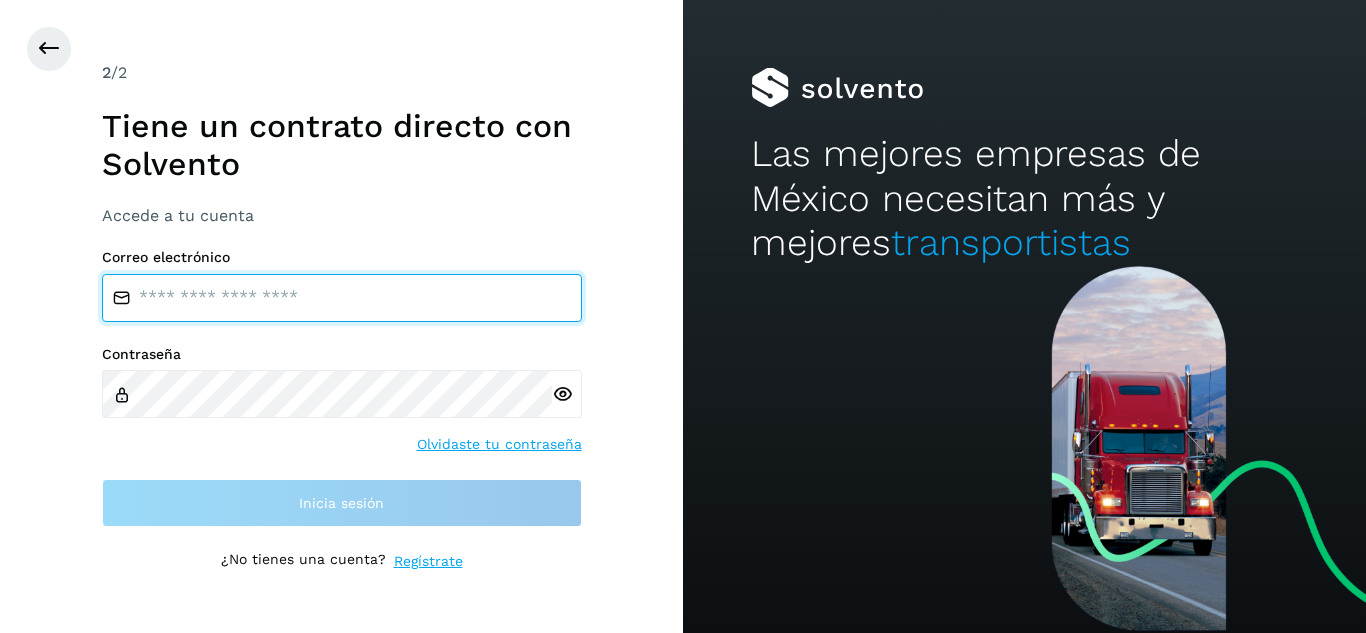 type on "**********" 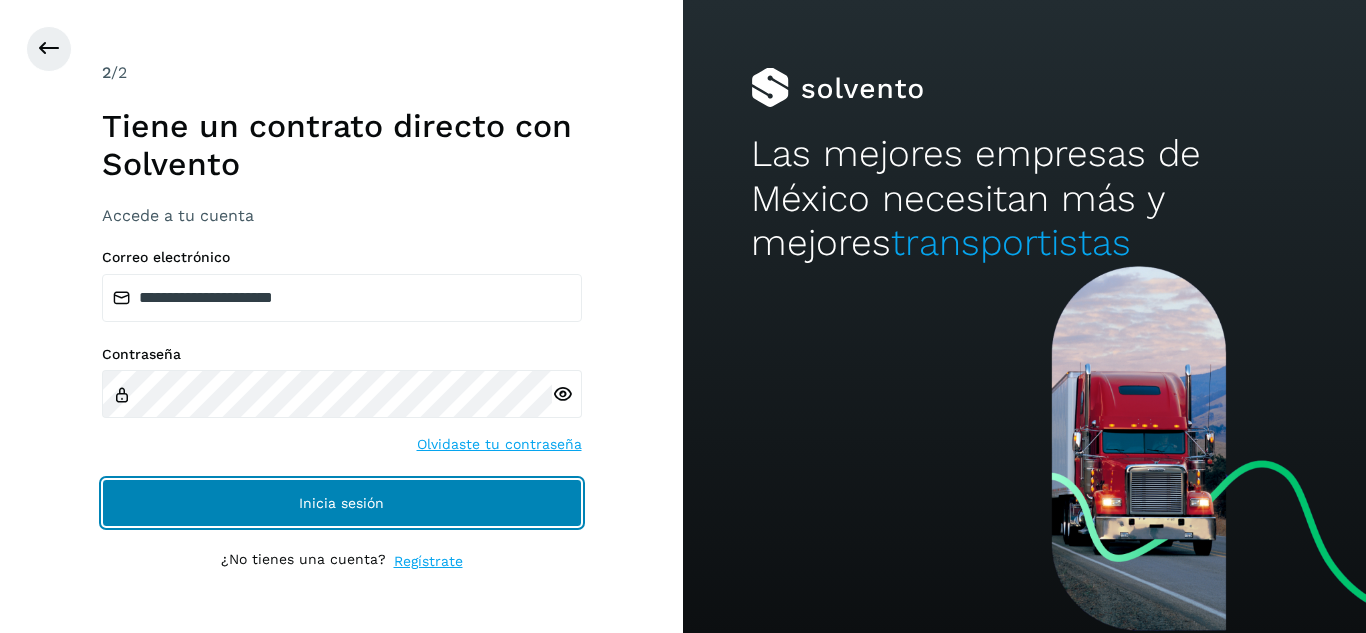 click on "Inicia sesión" at bounding box center (342, 503) 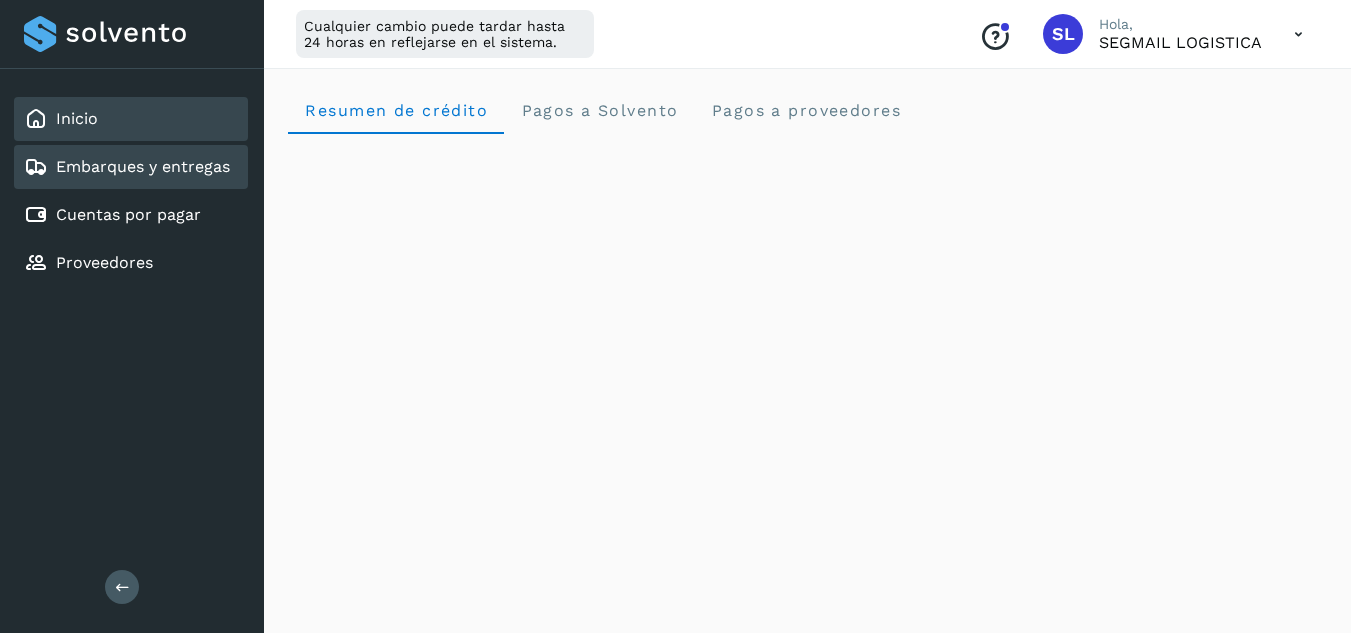 click on "Embarques y entregas" at bounding box center [143, 166] 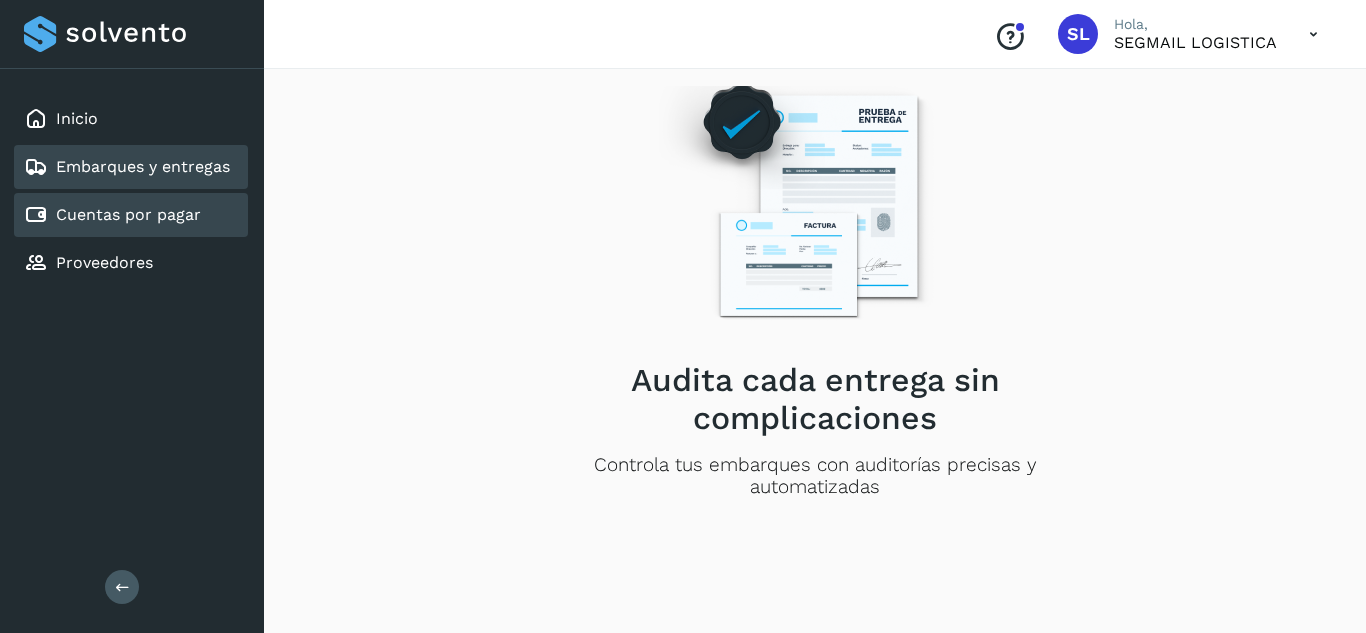 click on "Cuentas por pagar" at bounding box center (128, 214) 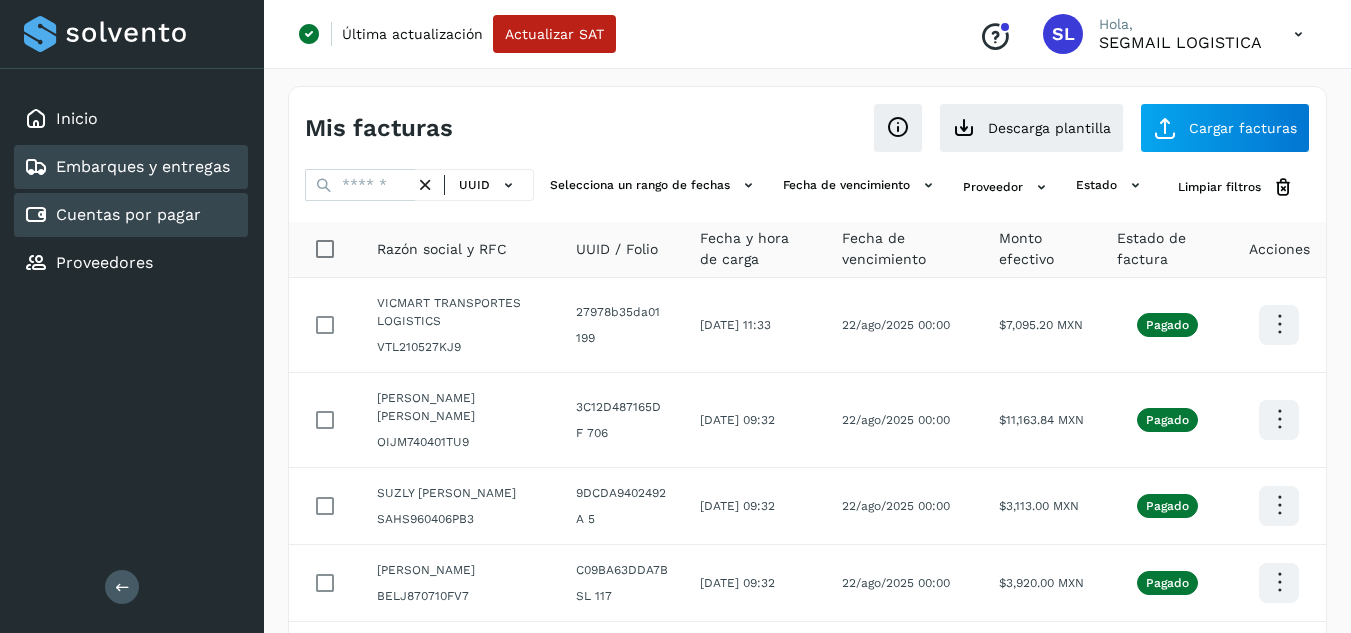click on "Embarques y entregas" at bounding box center (143, 166) 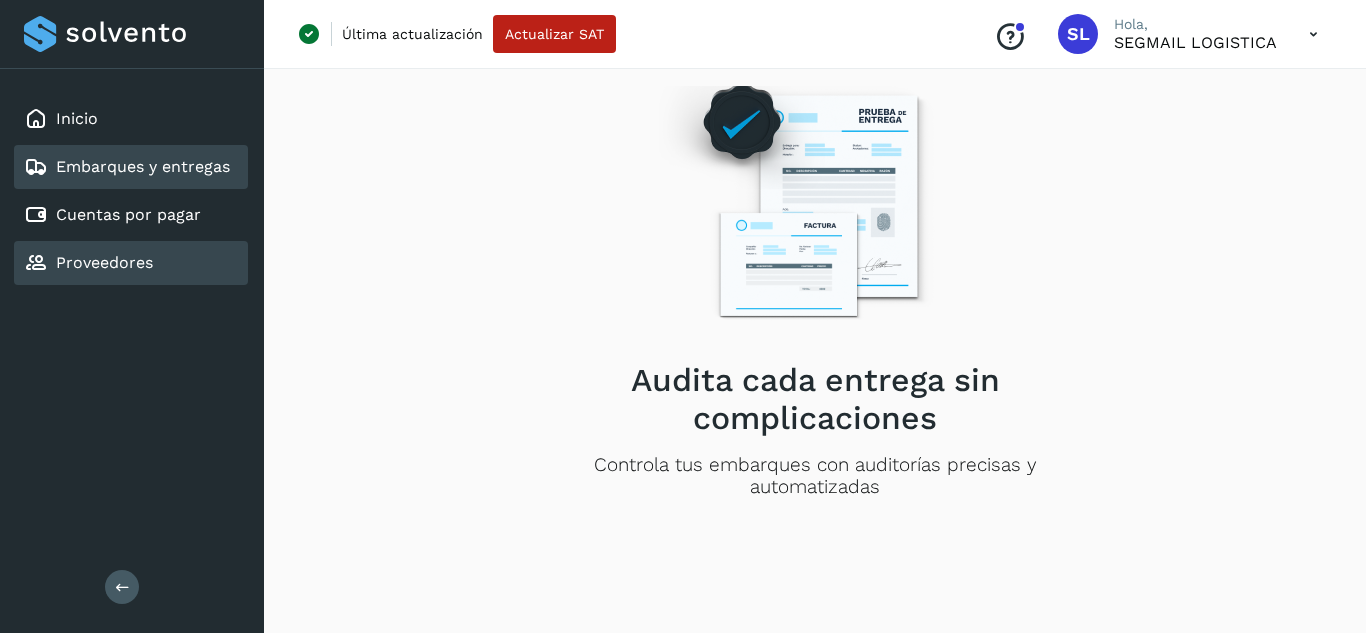click on "Proveedores" at bounding box center [104, 262] 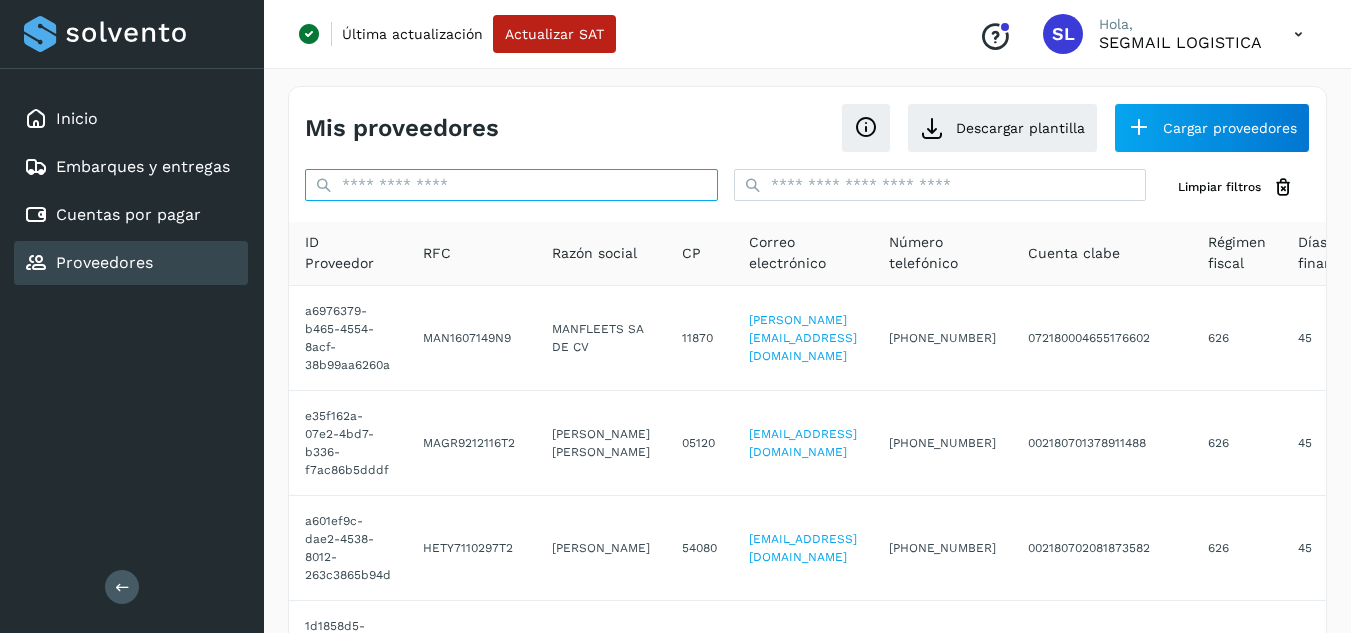 click at bounding box center (511, 185) 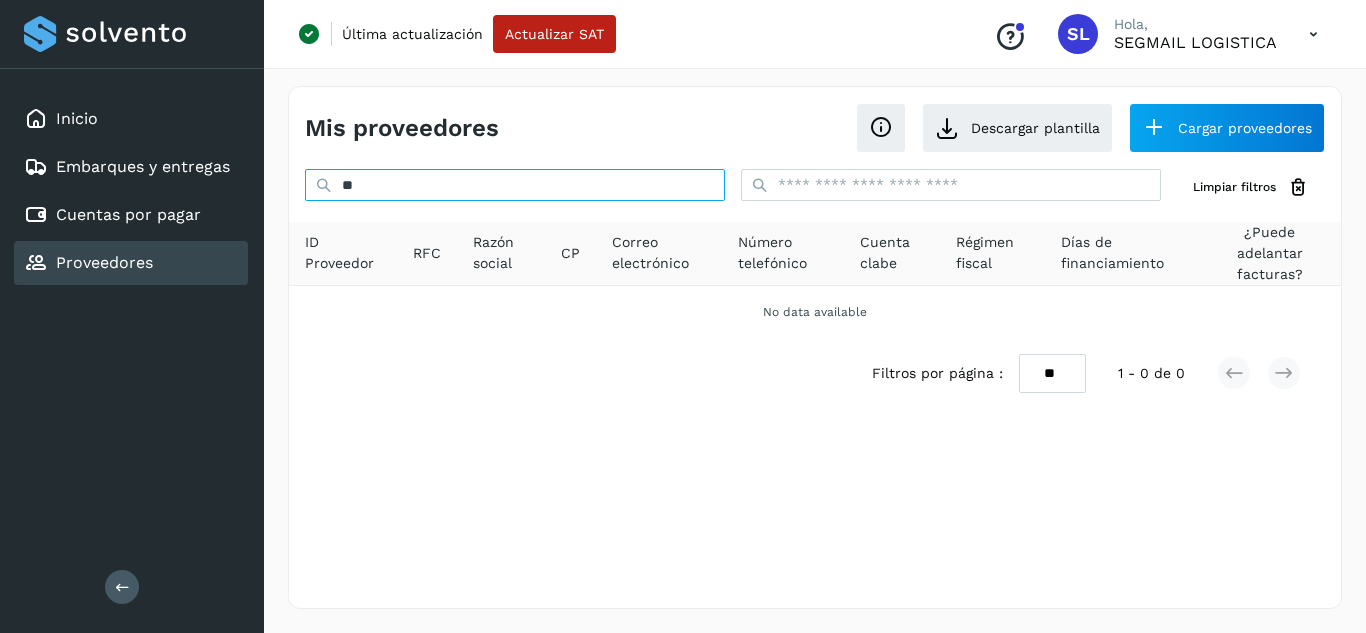 type on "*" 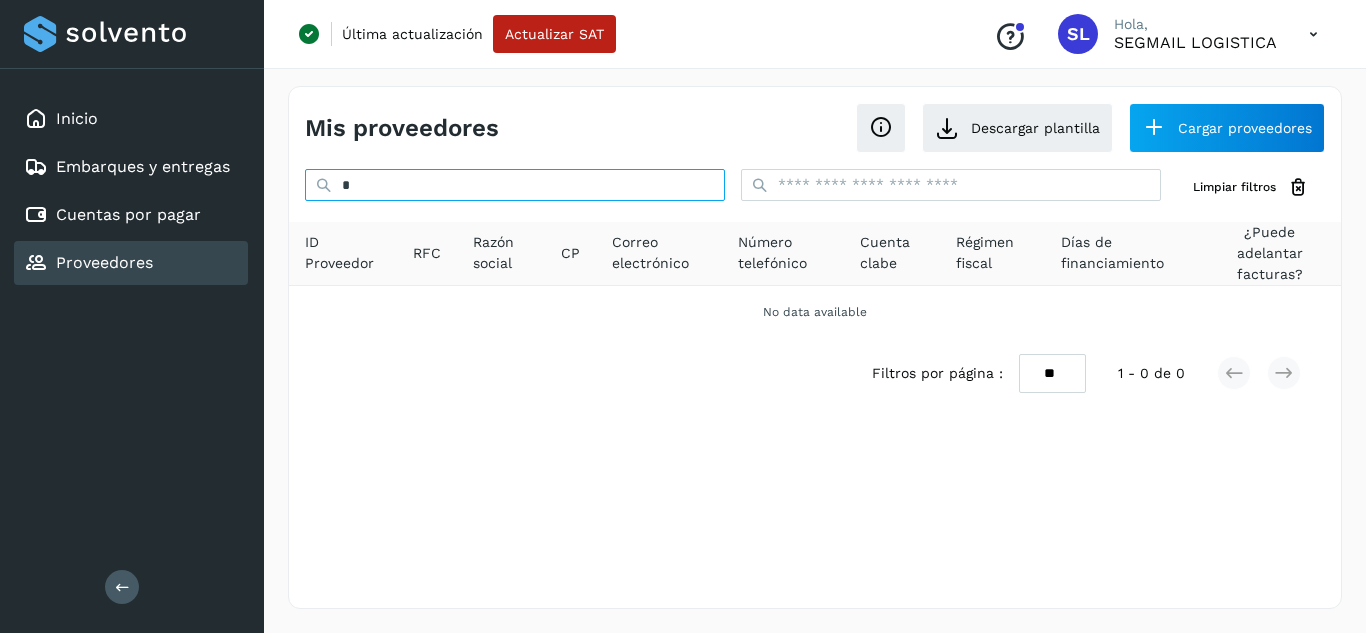 type 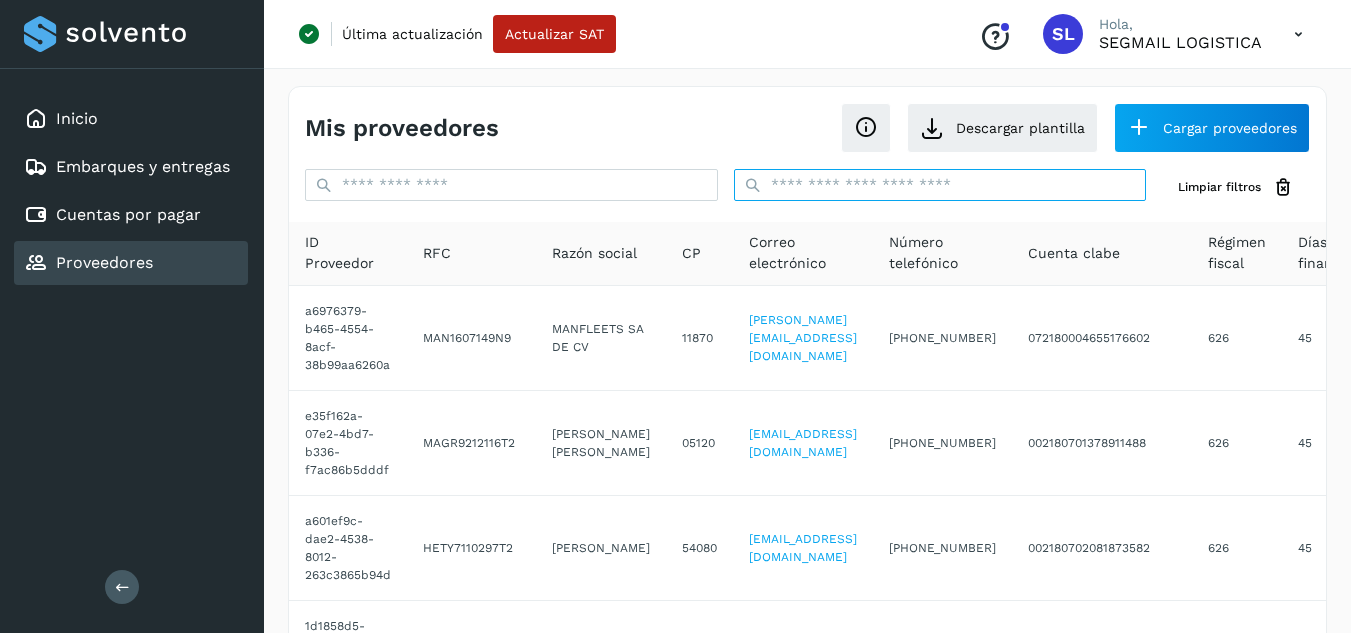 click at bounding box center (940, 185) 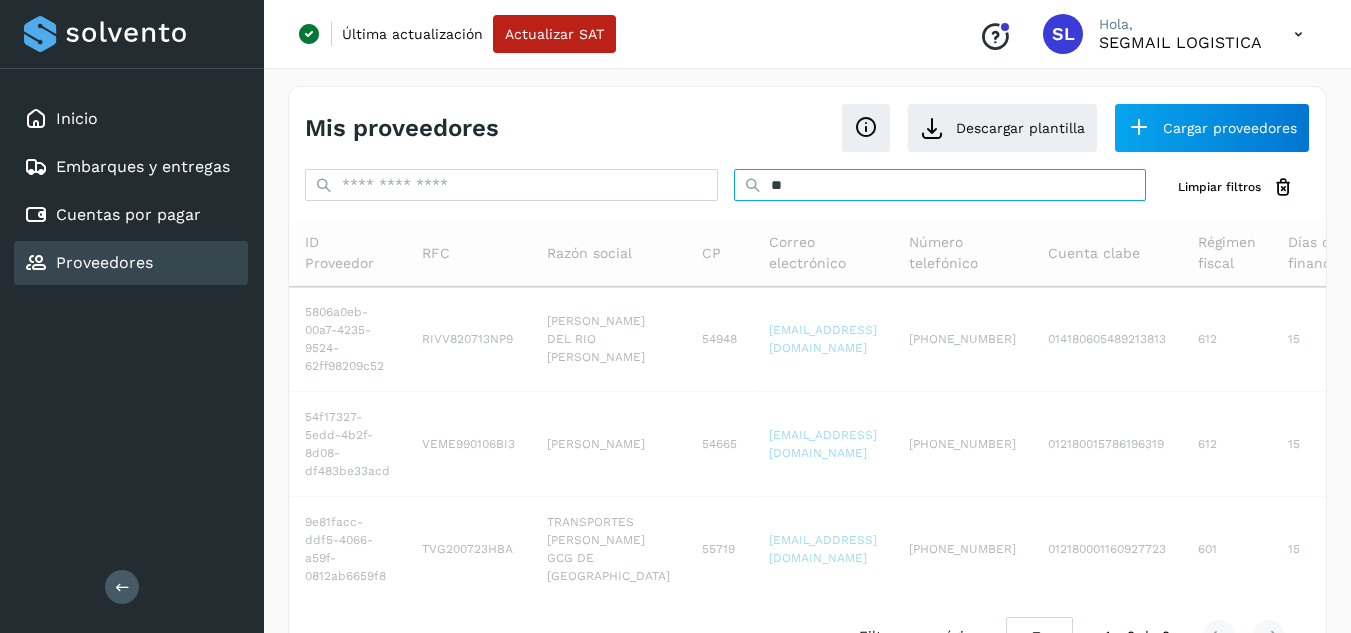 type on "*" 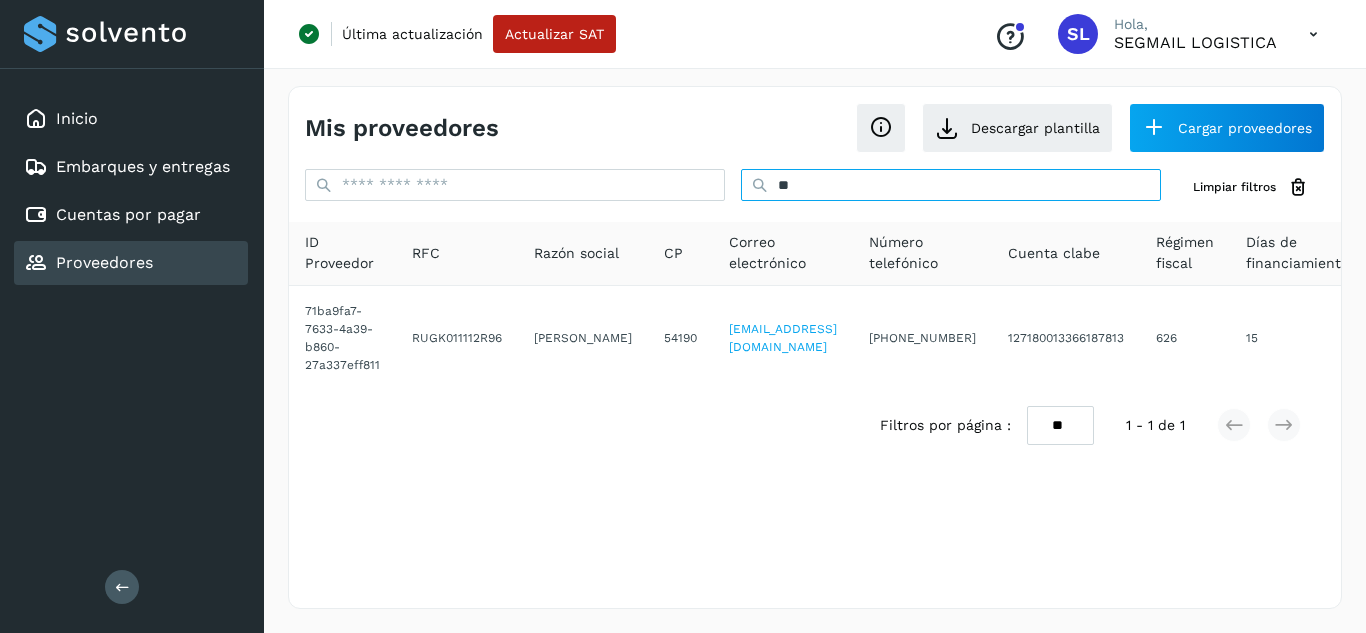 type on "*" 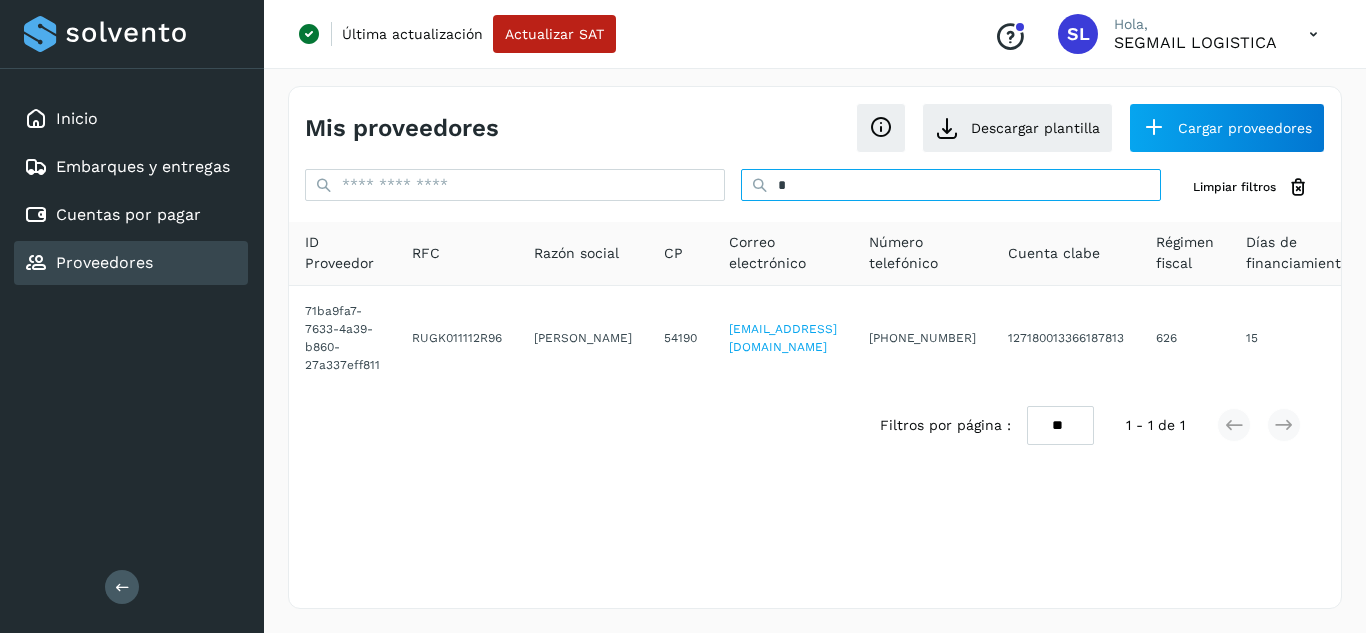 type 